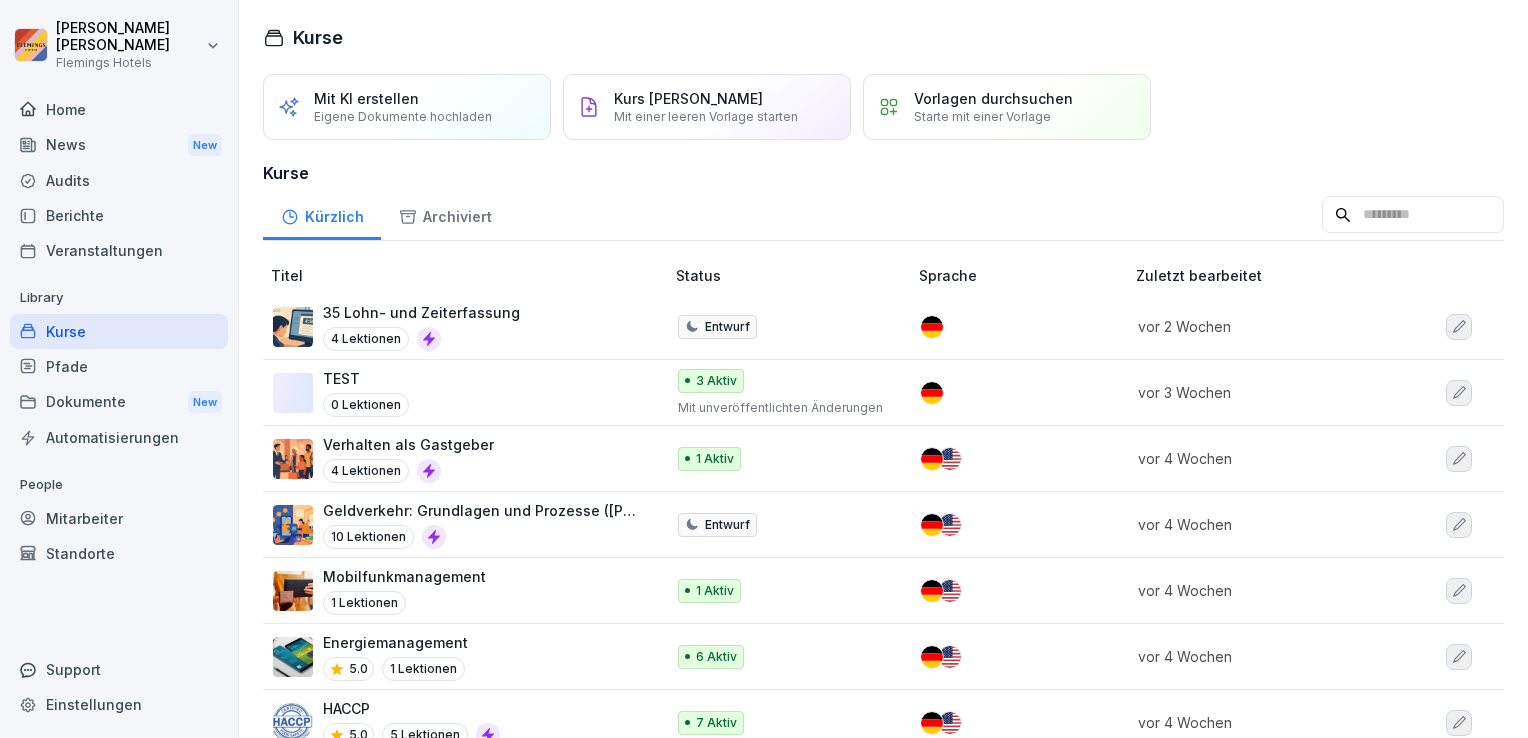 scroll, scrollTop: 0, scrollLeft: 0, axis: both 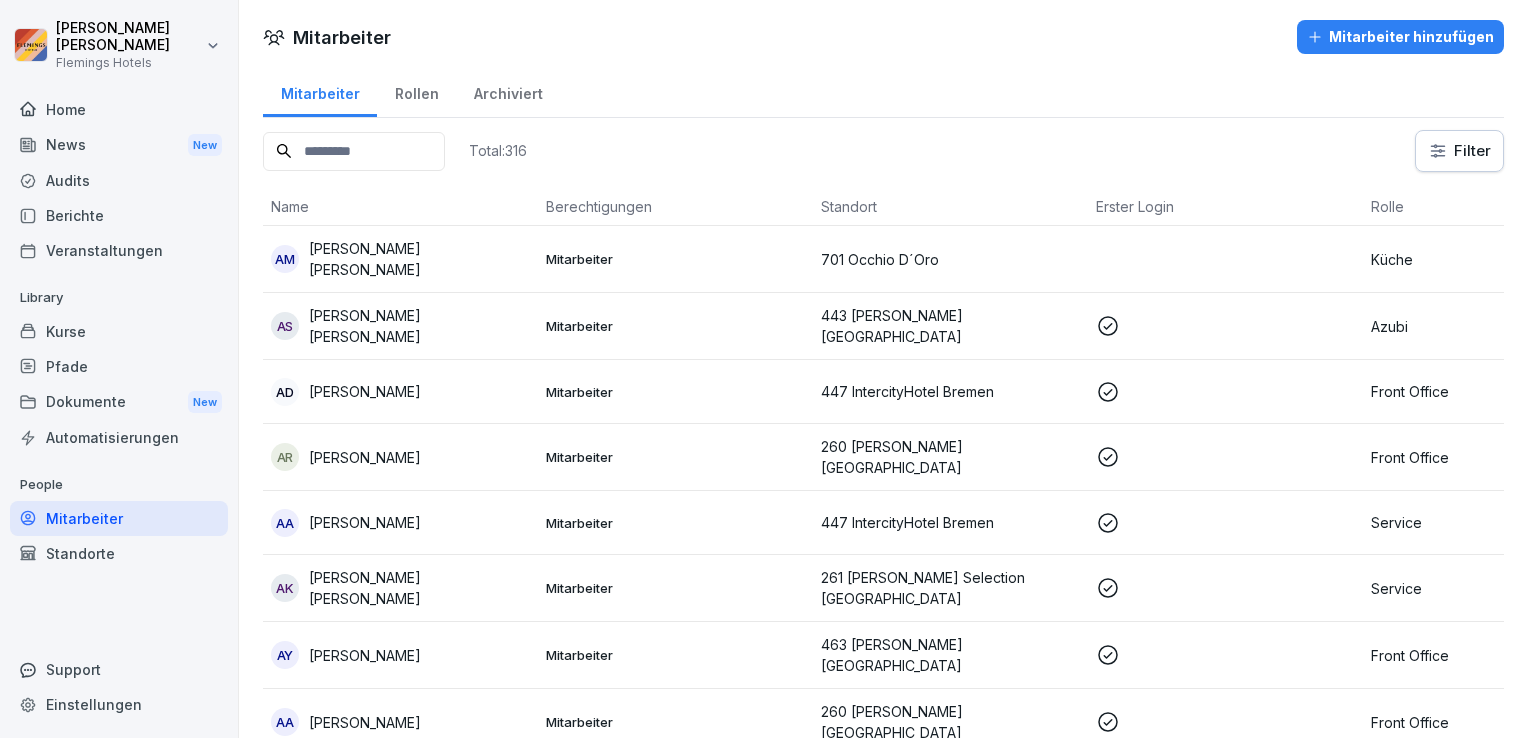 click at bounding box center (354, 151) 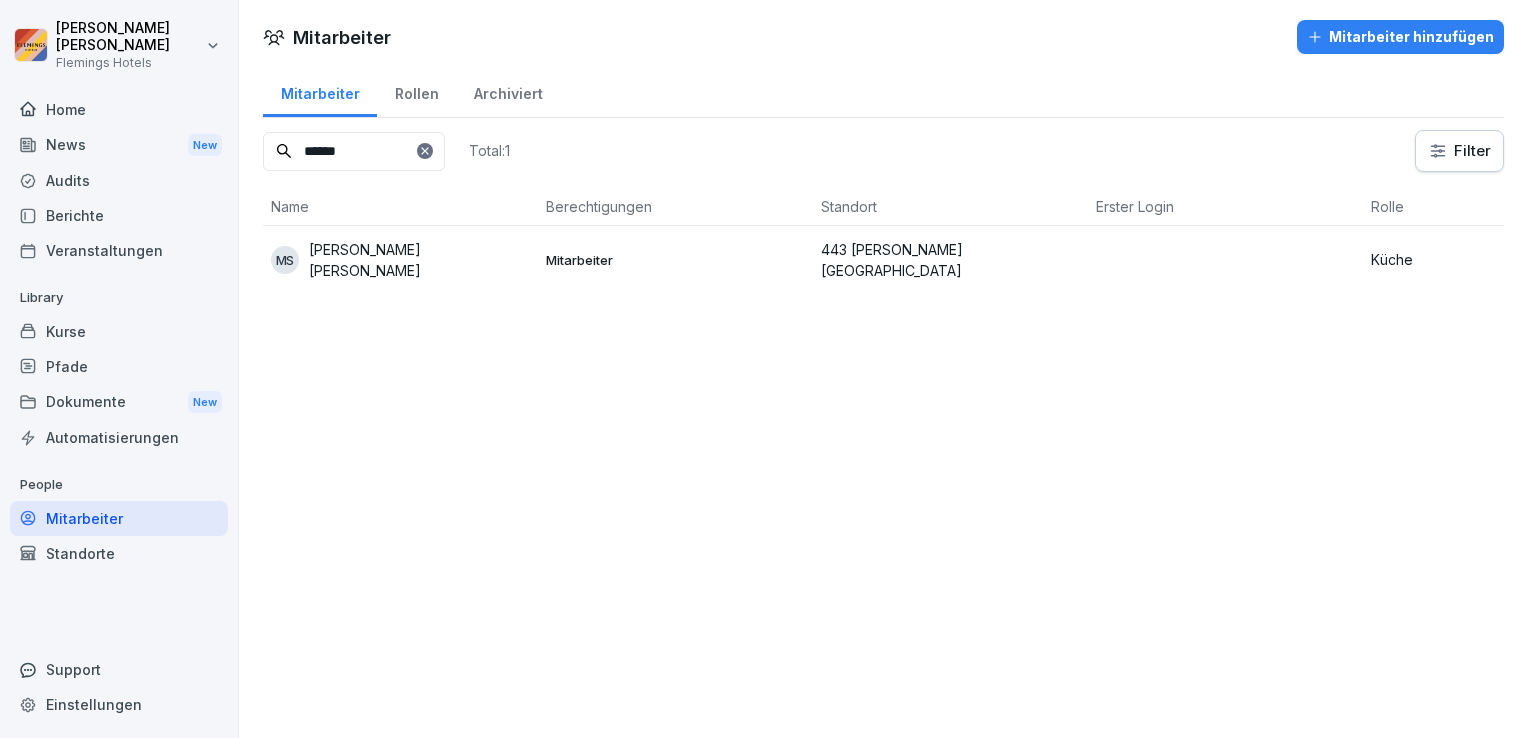 type on "******" 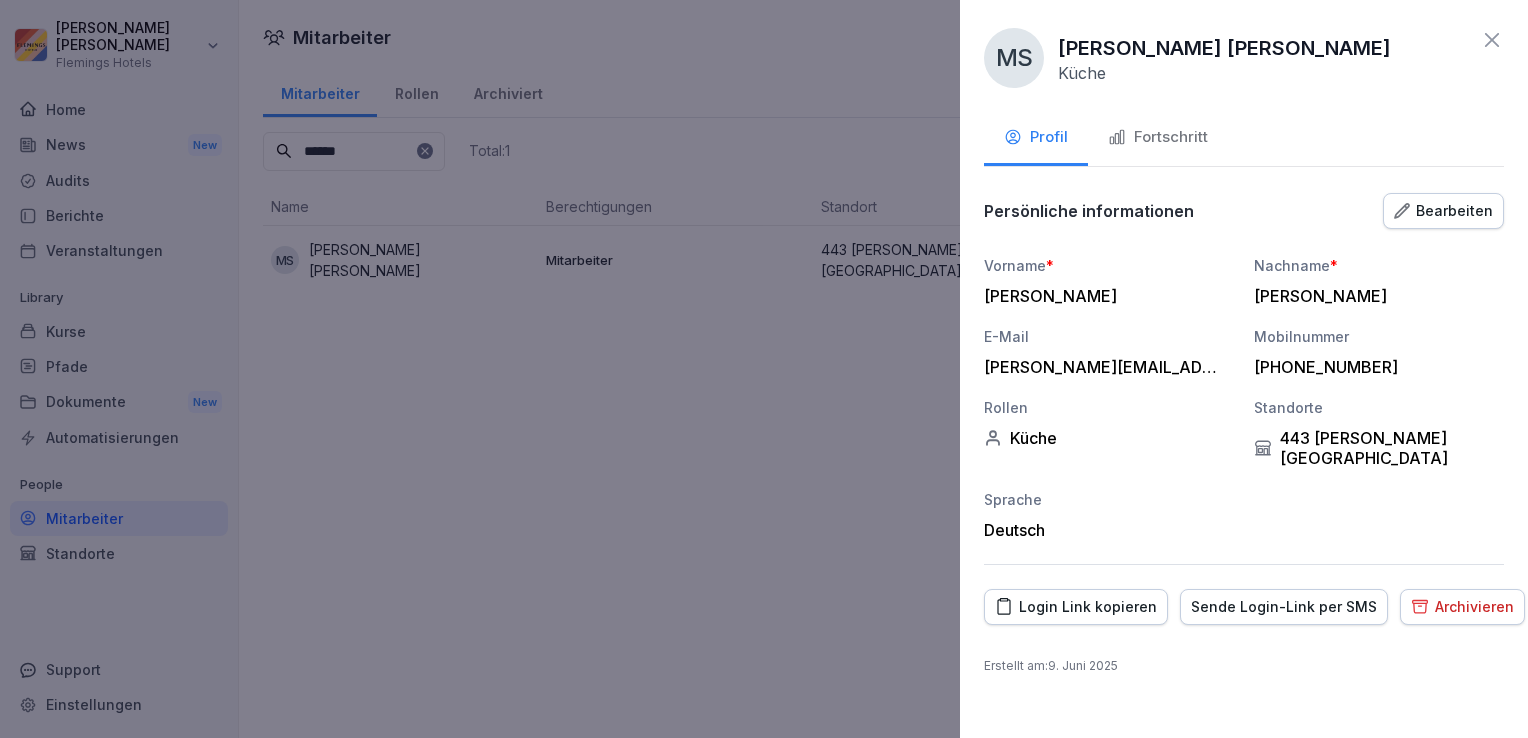 click on "Vorname  * [PERSON_NAME]  * [PERSON_NAME] E-Mail [PERSON_NAME][EMAIL_ADDRESS][PERSON_NAME][DOMAIN_NAME] Mobilnummer [PHONE_NUMBER] [PERSON_NAME] Standorte [GEOGRAPHIC_DATA][PERSON_NAME] [GEOGRAPHIC_DATA] Sprache Deutsch" at bounding box center [1244, 397] 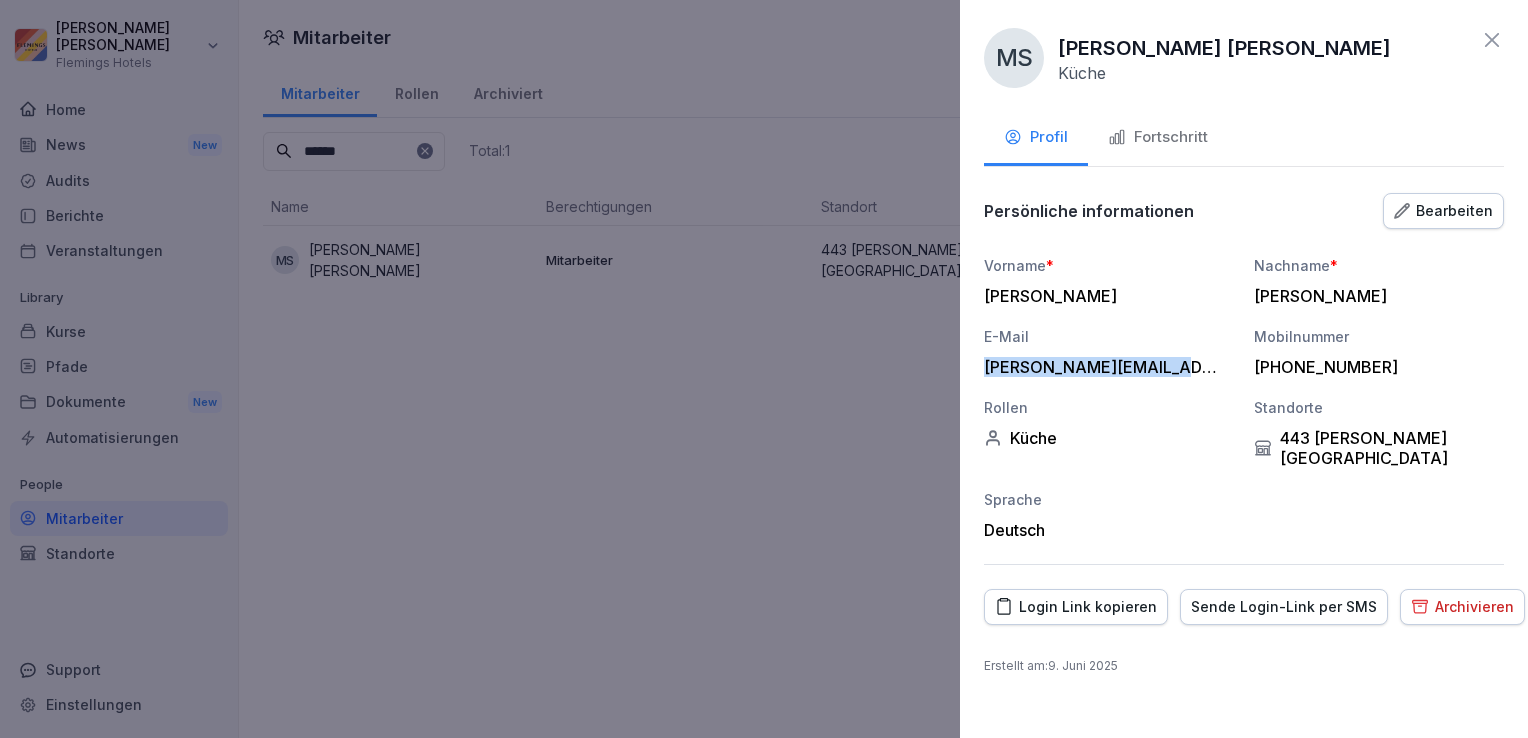 drag, startPoint x: 983, startPoint y: 364, endPoint x: 1181, endPoint y: 375, distance: 198.30531 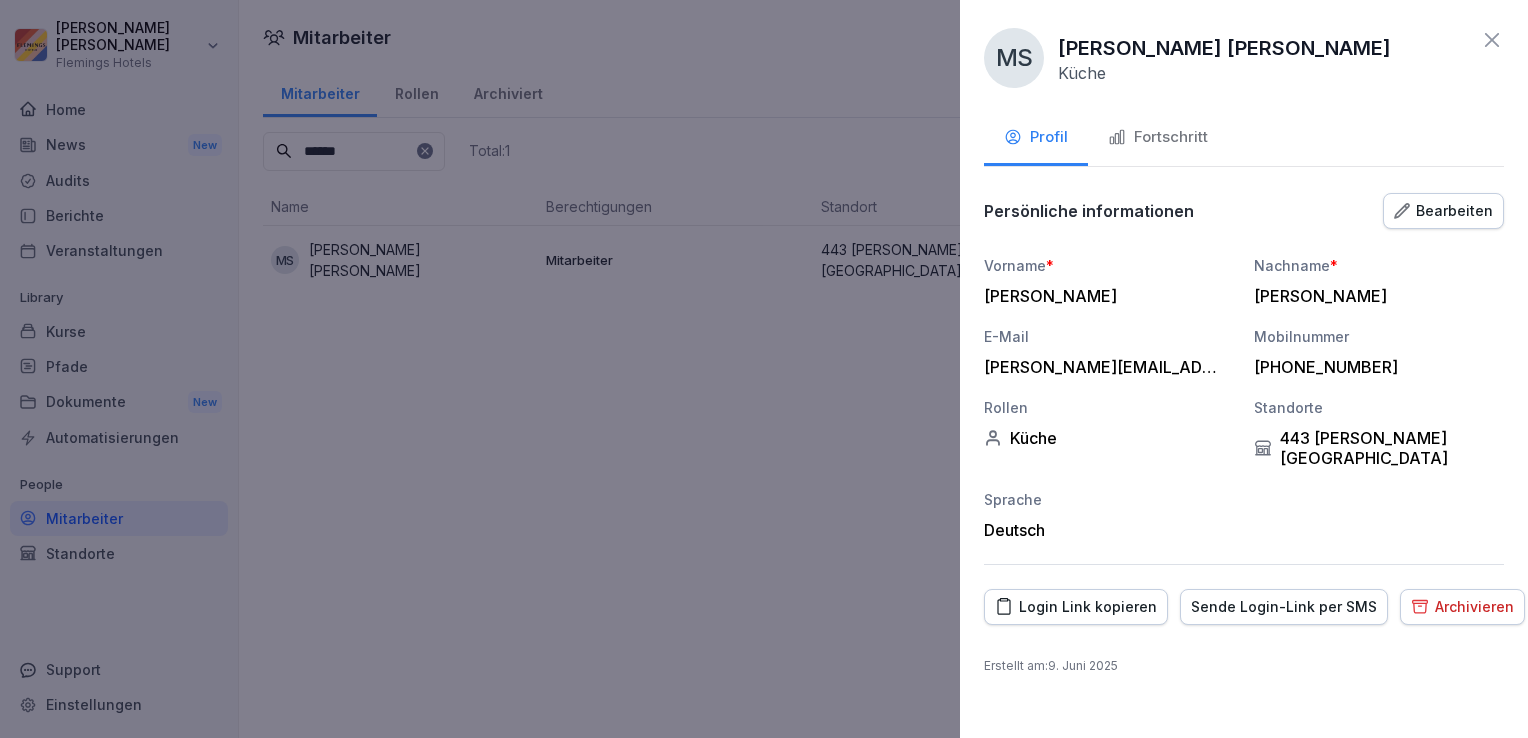 click 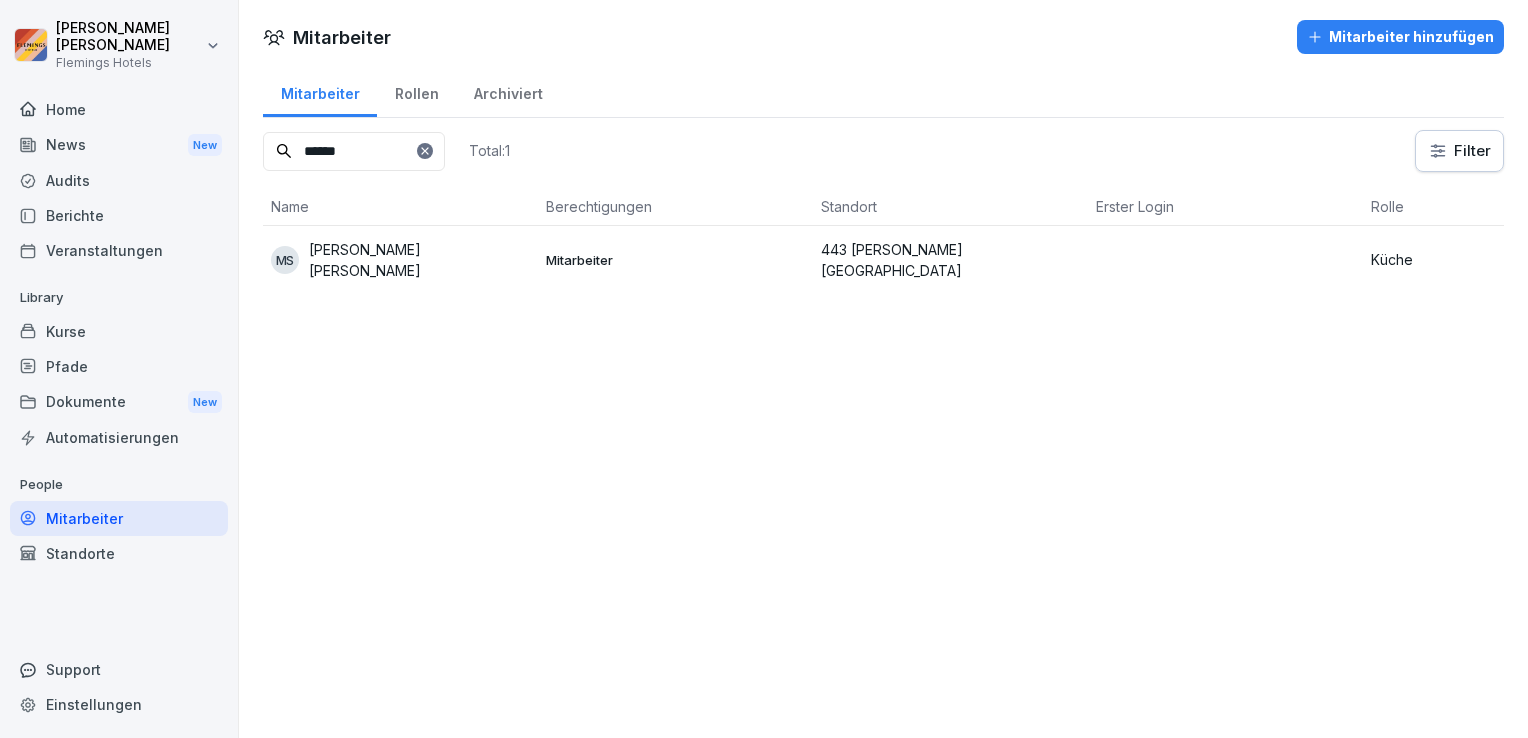 click on "Home" at bounding box center (119, 109) 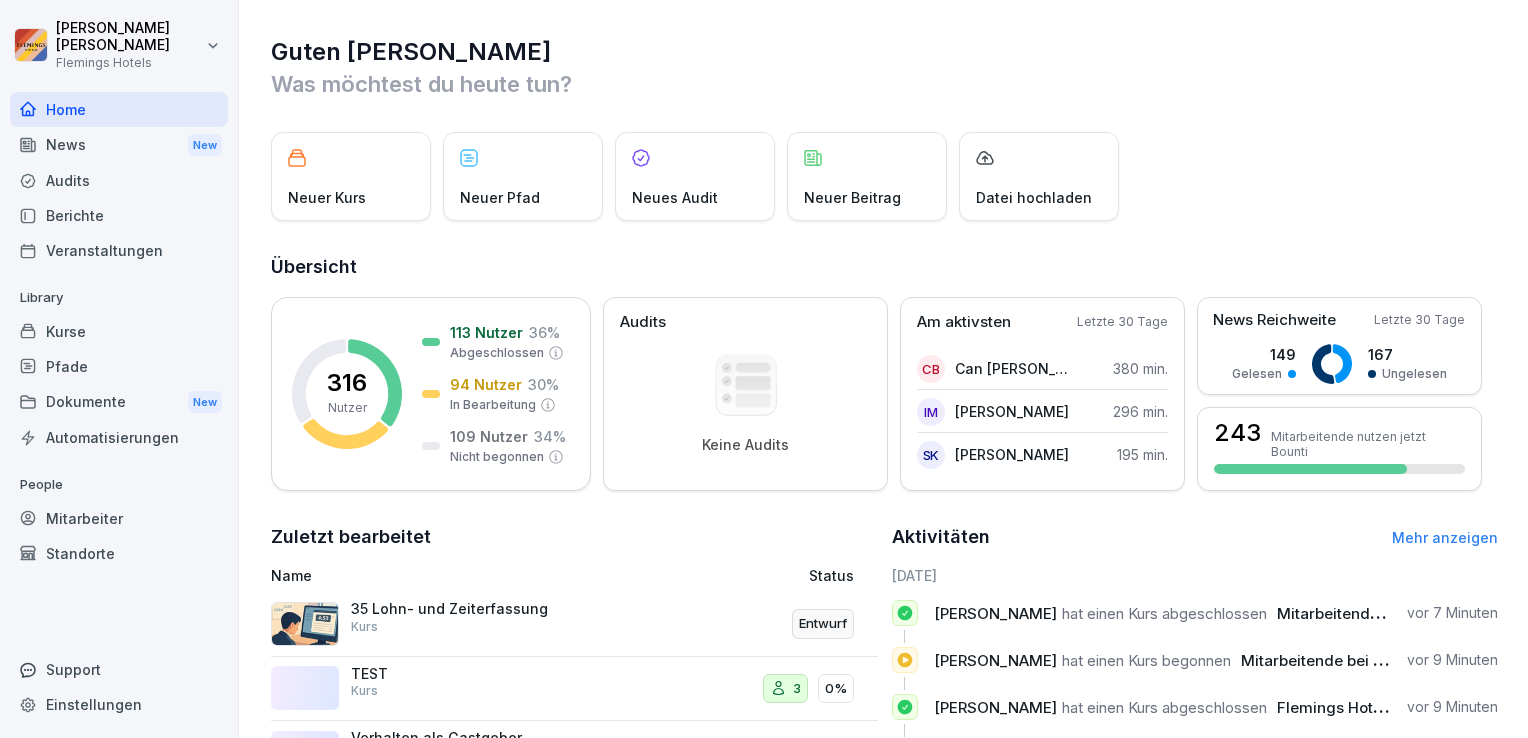 click on "Standorte" at bounding box center [119, 553] 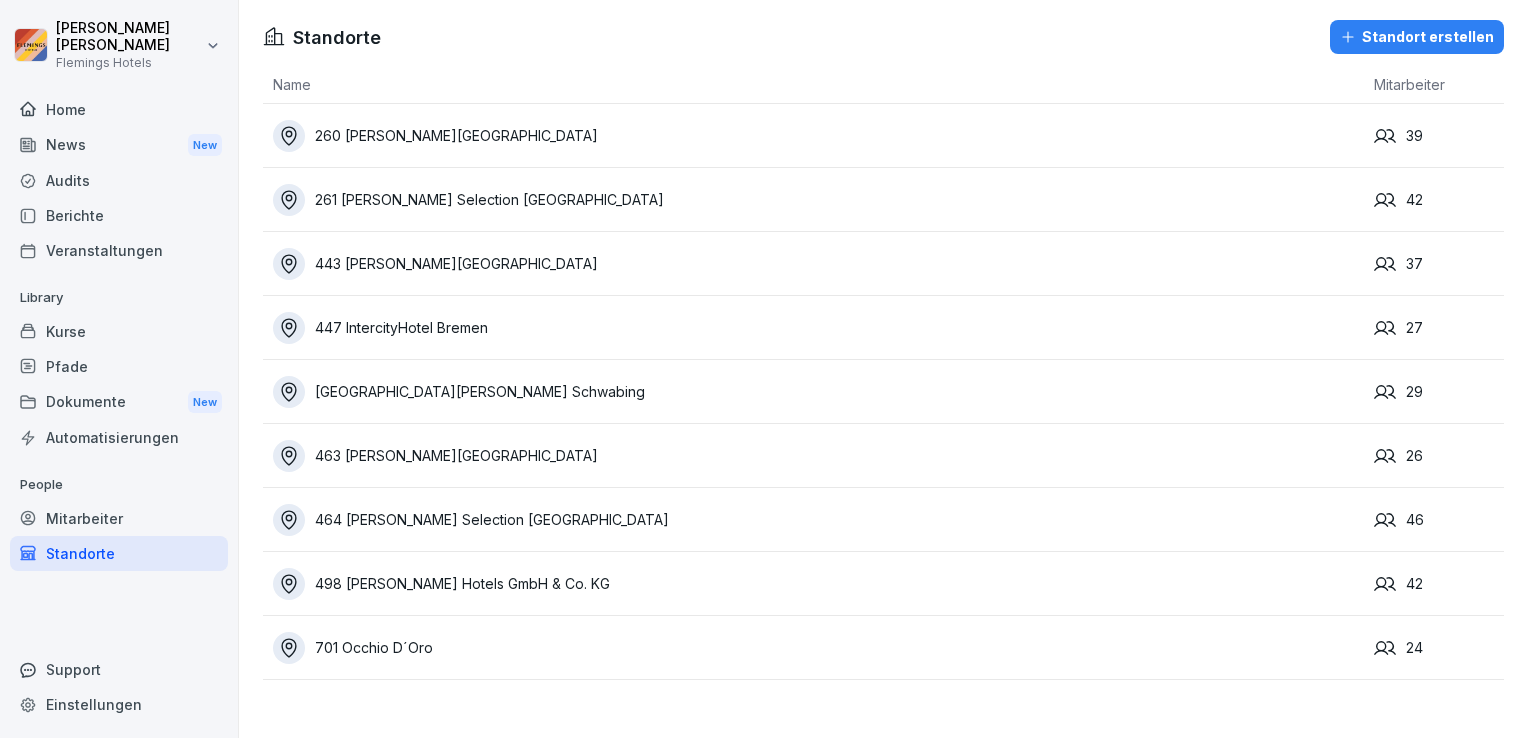 click on "Mitarbeiter" at bounding box center [119, 518] 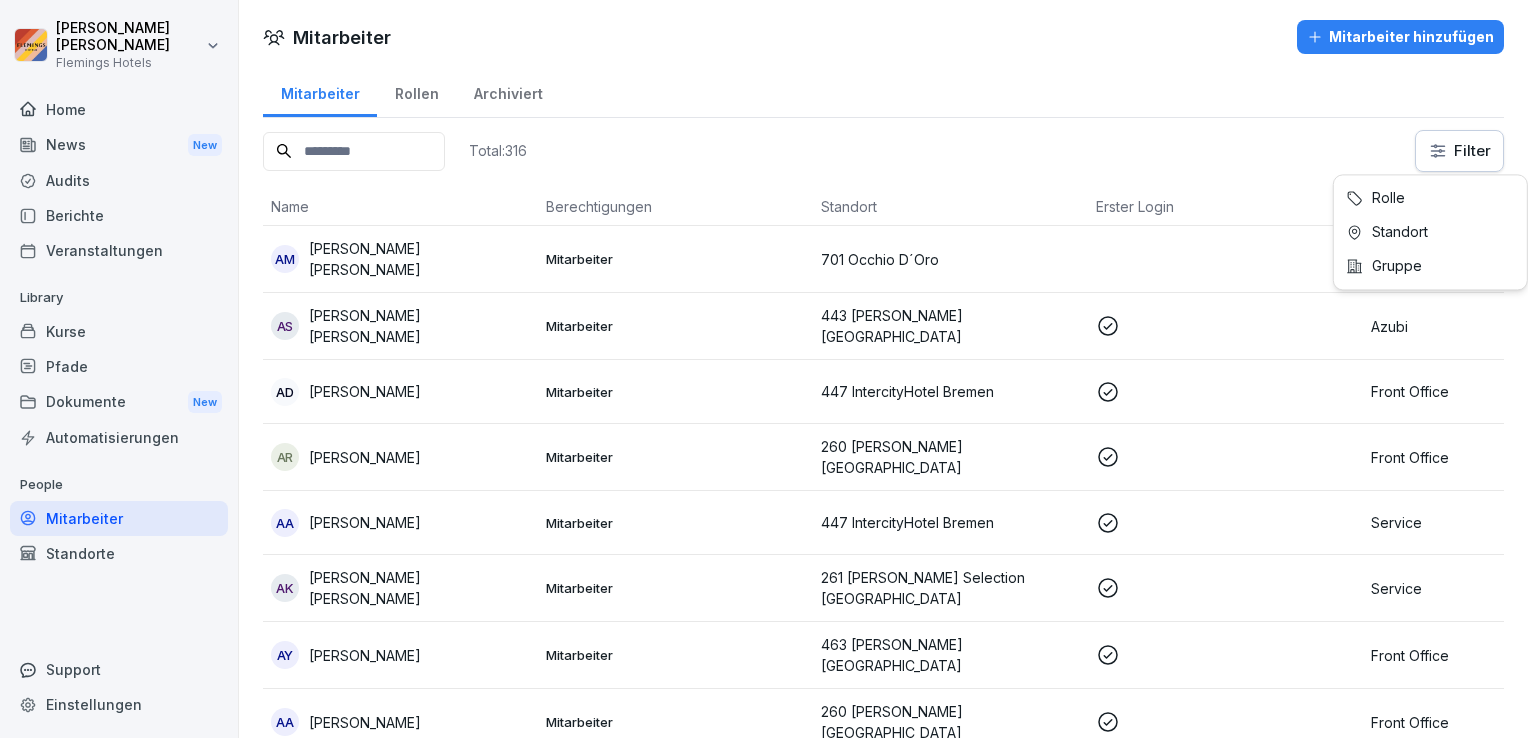 click on "[PERSON_NAME] [PERSON_NAME] Hotels Home News New Audits Berichte Veranstaltungen Library Kurse Pfade Dokumente New Automatisierungen People Mitarbeiter Standorte Support Einstellungen Mitarbeiter Mitarbeiter hinzufügen Mitarbeiter Rollen Archiviert Total:  316 Filter Name Berechtigungen Standort Erster Login [PERSON_NAME] AM [PERSON_NAME] [PERSON_NAME] Mitarbeiter 701 Occhio D´Oro Küche AS [PERSON_NAME] [PERSON_NAME] Mitarbeiter 443 [PERSON_NAME] Hotel [GEOGRAPHIC_DATA] Azubi AD [PERSON_NAME] Mitarbeiter 447 IntercityHotel Bremen Front Office AR [PERSON_NAME] Mitarbeiter 260 [PERSON_NAME] [GEOGRAPHIC_DATA]-Stadthalle Front Office [PERSON_NAME] Mitarbeiter 447 IntercityHotel Bremen Service AK [PERSON_NAME] [PERSON_NAME] Mitarbeiter 261 [PERSON_NAME] Selection Hotel [GEOGRAPHIC_DATA]-City Service AY [PERSON_NAME] Mitarbeiter 463 [PERSON_NAME][GEOGRAPHIC_DATA] Front Office AA Alaiza [GEOGRAPHIC_DATA][PERSON_NAME] Mitarbeiter 260 [PERSON_NAME][GEOGRAPHIC_DATA]-Stadthalle Front Office AM [PERSON_NAME] Mitarbeiter 261 [PERSON_NAME] Selection Hotel [GEOGRAPHIC_DATA]-City Housekeeping AS Mitarbeiter Technik" at bounding box center (764, 369) 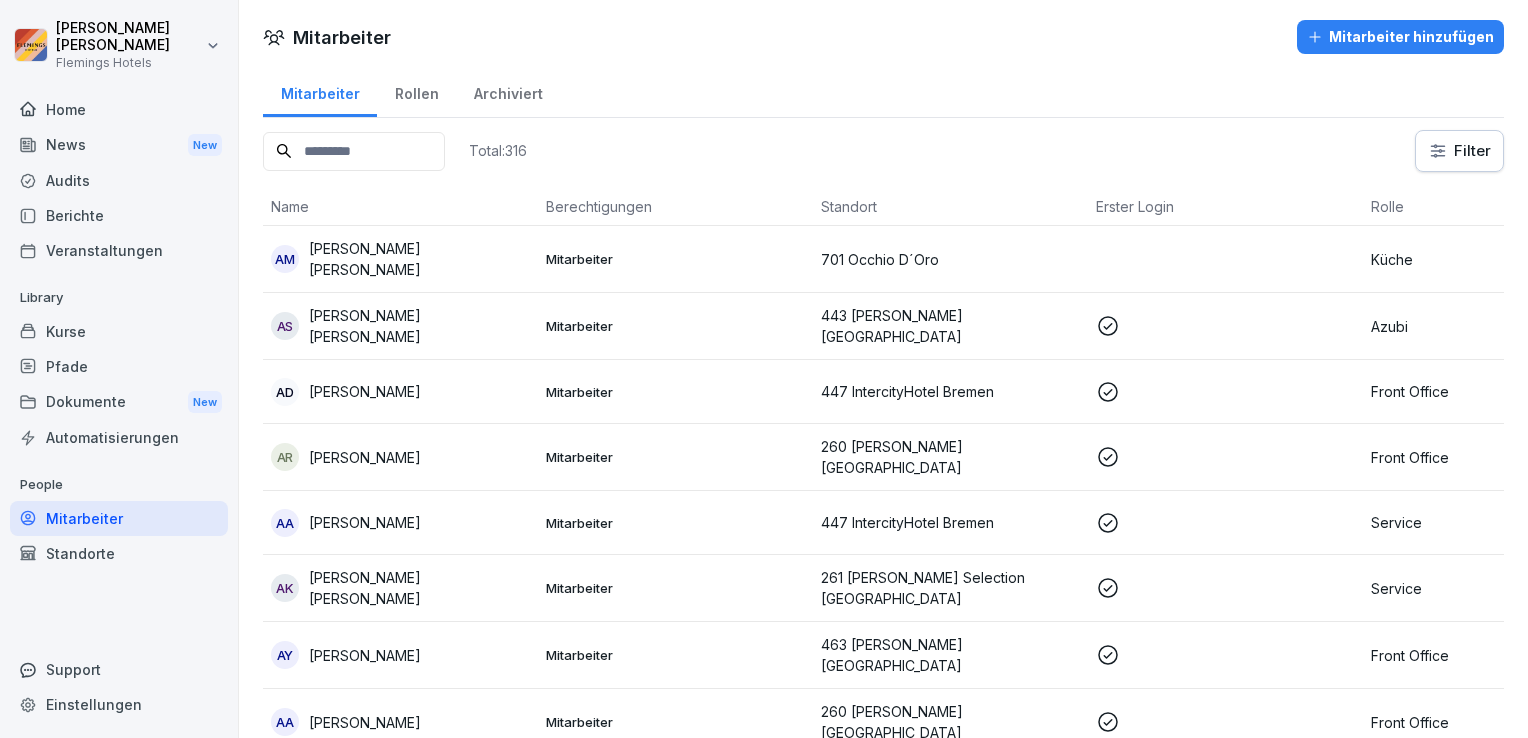 click on "[PERSON_NAME] [PERSON_NAME] Hotels Home News New Audits Berichte Veranstaltungen Library Kurse Pfade Dokumente New Automatisierungen People Mitarbeiter Standorte Support Einstellungen Mitarbeiter Mitarbeiter hinzufügen Mitarbeiter Rollen Archiviert Total:  316 Filter Name Berechtigungen Standort Erster Login [PERSON_NAME] AM [PERSON_NAME] [PERSON_NAME] Mitarbeiter 701 Occhio D´Oro Küche AS [PERSON_NAME] [PERSON_NAME] Mitarbeiter 443 [PERSON_NAME] Hotel [GEOGRAPHIC_DATA] Azubi AD [PERSON_NAME] Mitarbeiter 447 IntercityHotel Bremen Front Office AR [PERSON_NAME] Mitarbeiter 260 [PERSON_NAME] [GEOGRAPHIC_DATA]-Stadthalle Front Office [PERSON_NAME] Mitarbeiter 447 IntercityHotel Bremen Service AK [PERSON_NAME] [PERSON_NAME] Mitarbeiter 261 [PERSON_NAME] Selection Hotel [GEOGRAPHIC_DATA]-City Service AY [PERSON_NAME] Mitarbeiter 463 [PERSON_NAME][GEOGRAPHIC_DATA] Front Office AA Alaiza [GEOGRAPHIC_DATA][PERSON_NAME] Mitarbeiter 260 [PERSON_NAME][GEOGRAPHIC_DATA]-Stadthalle Front Office AM [PERSON_NAME] Mitarbeiter 261 [PERSON_NAME] Selection Hotel [GEOGRAPHIC_DATA]-City Housekeeping AS Mitarbeiter Technik" at bounding box center [764, 369] 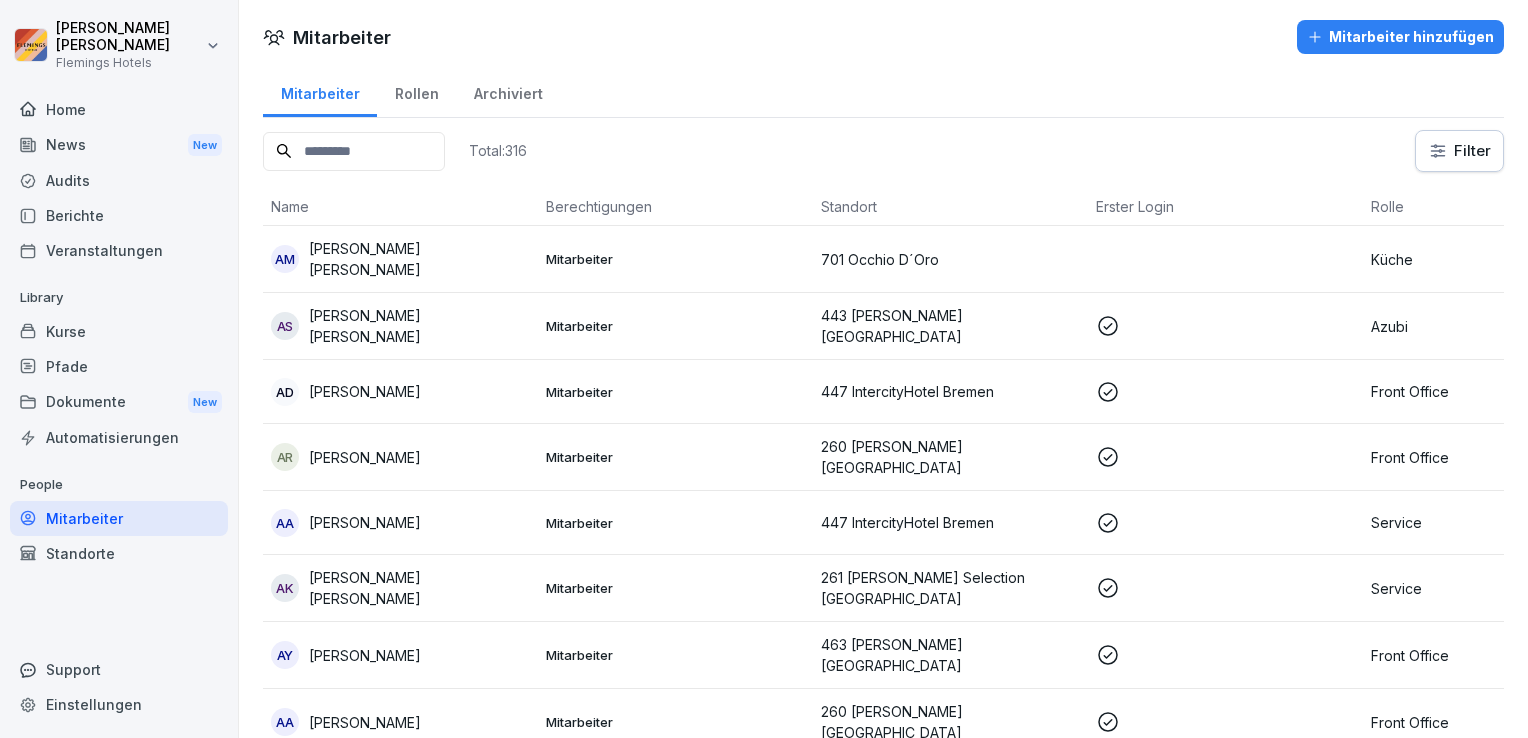 click on "Dokumente New" at bounding box center (119, 402) 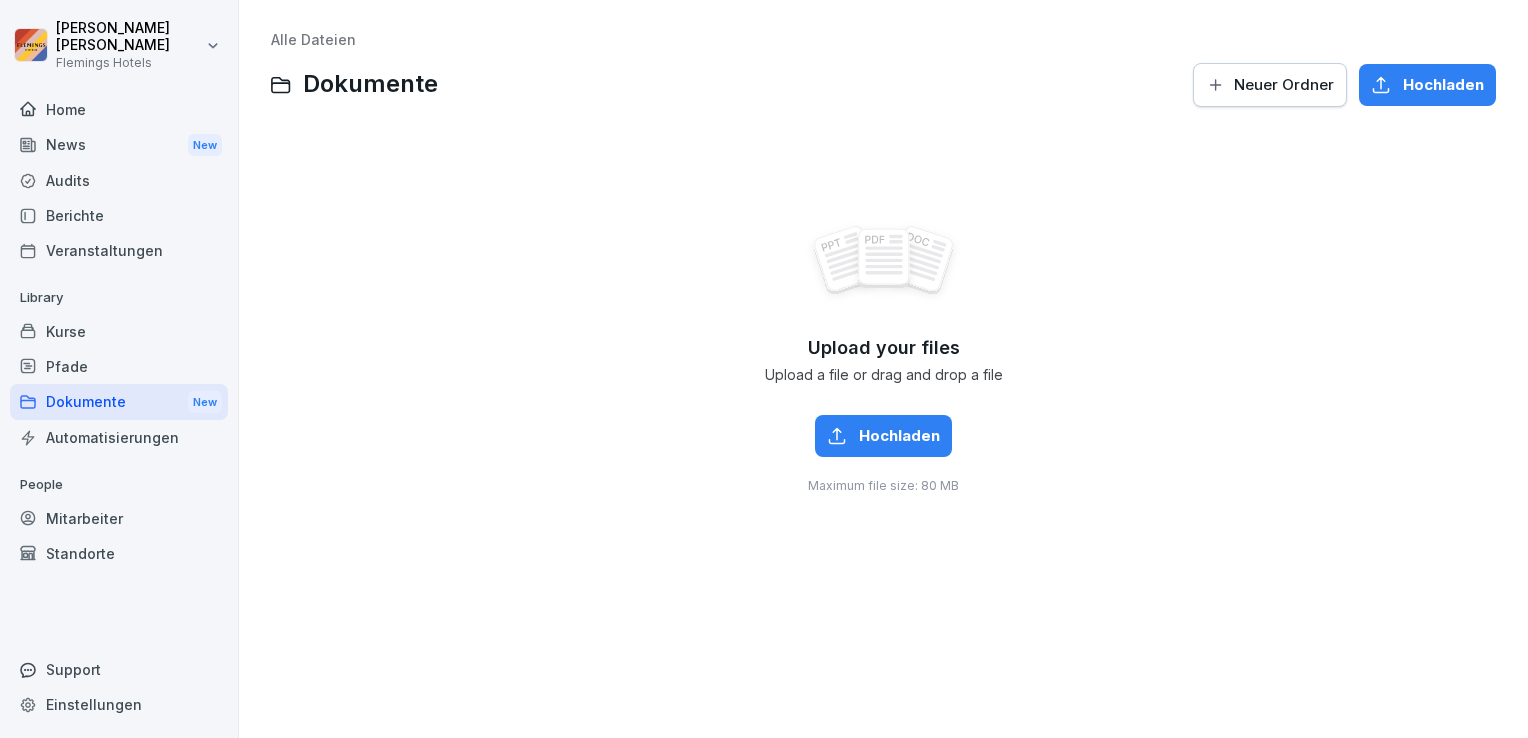 click on "News New" at bounding box center [119, 145] 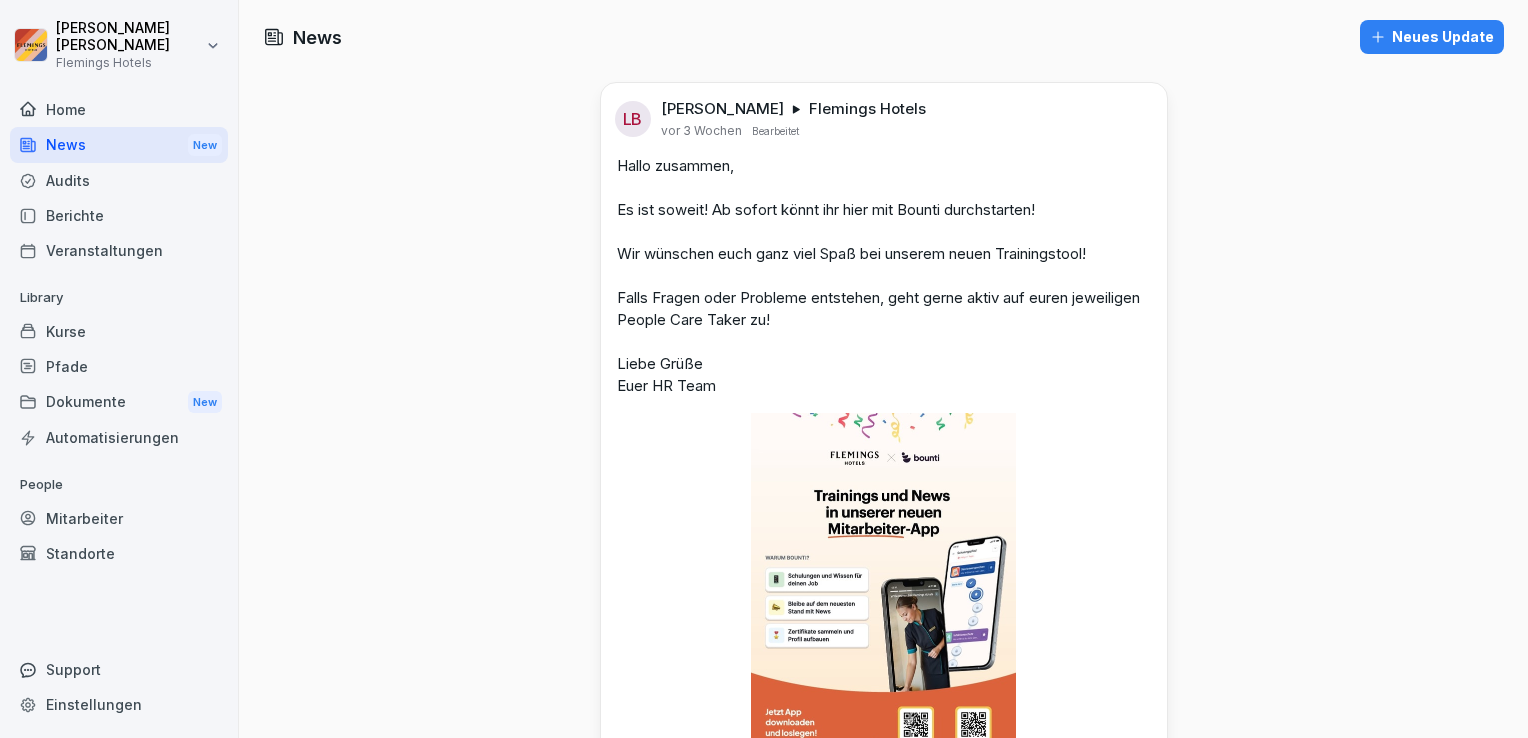 click on "Berichte" at bounding box center [119, 215] 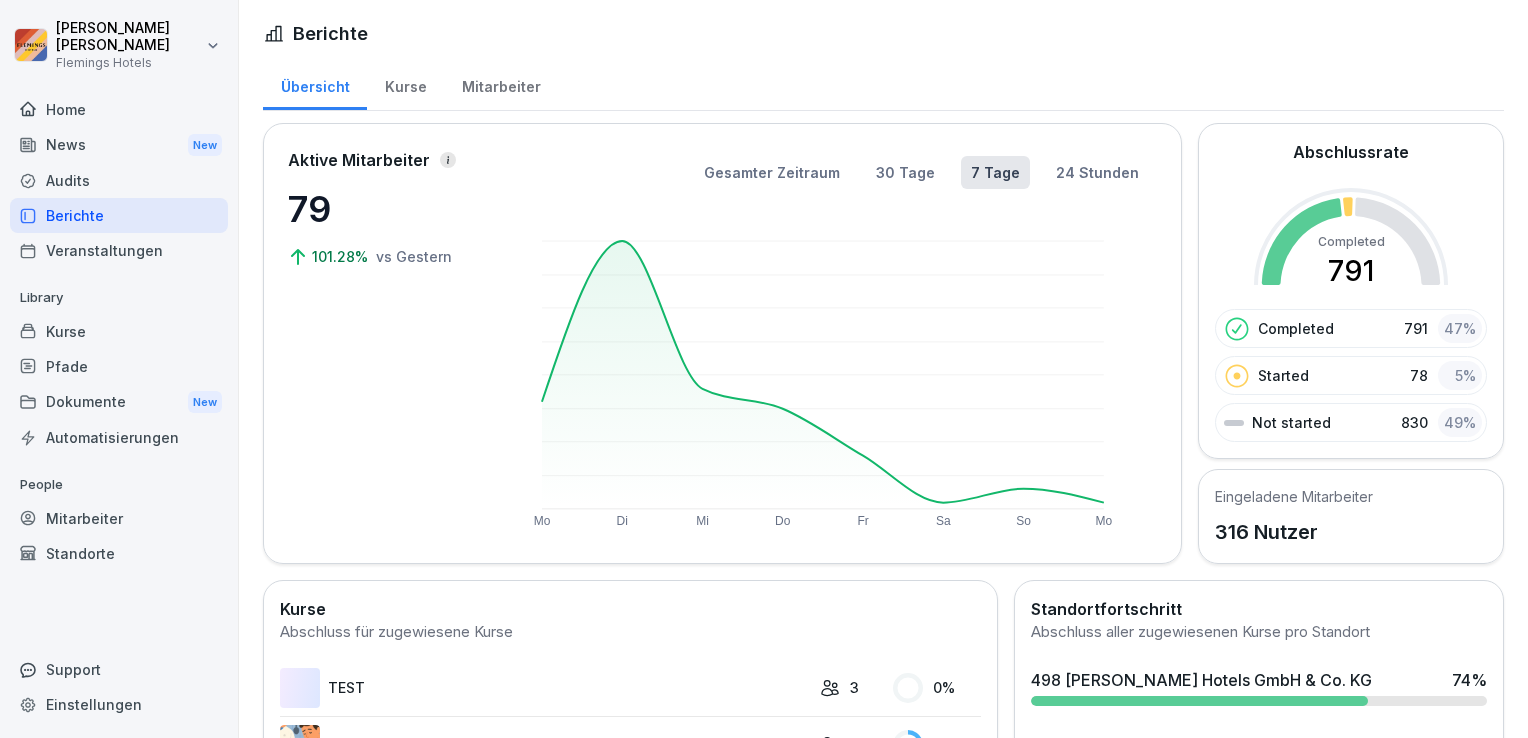 click on "Mitarbeiter" at bounding box center (501, 84) 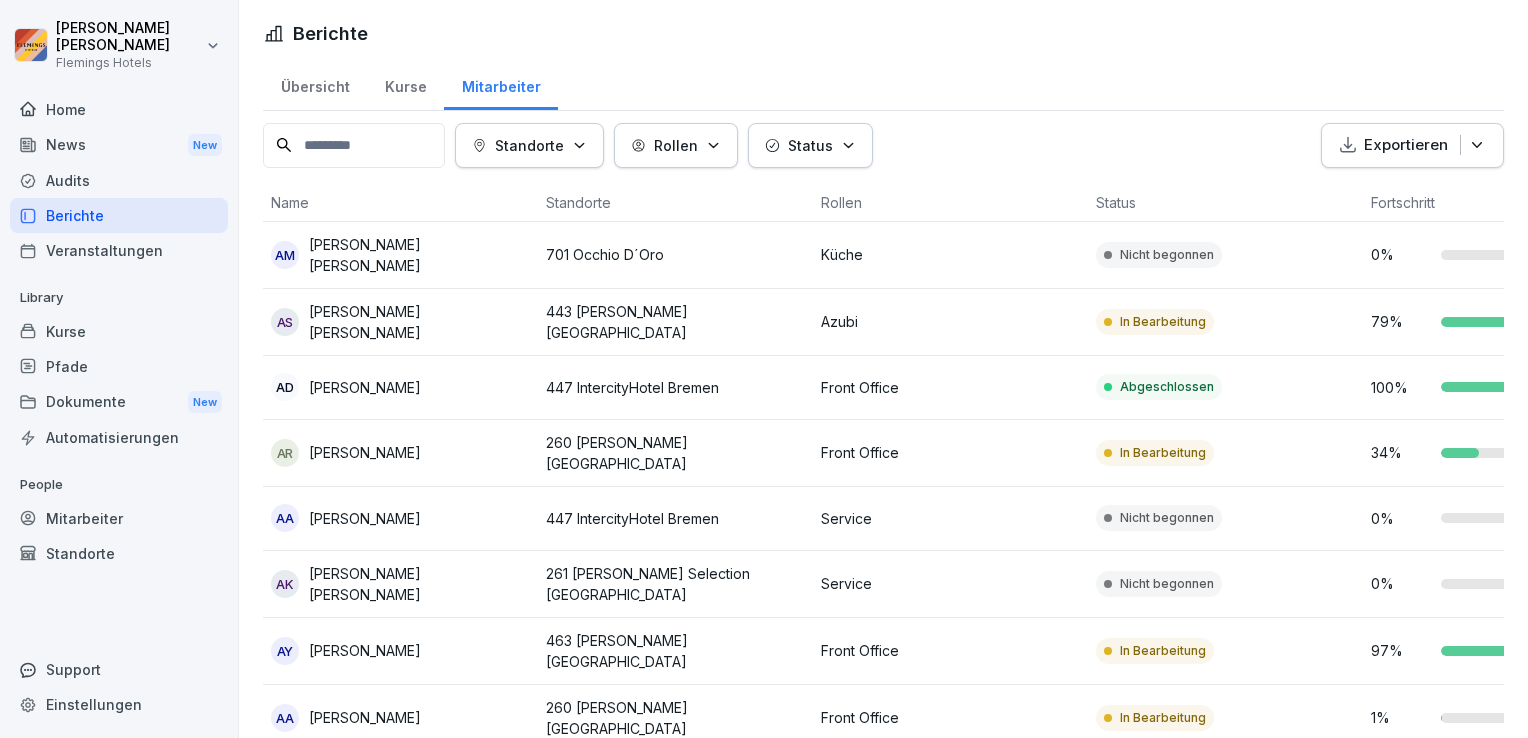 click 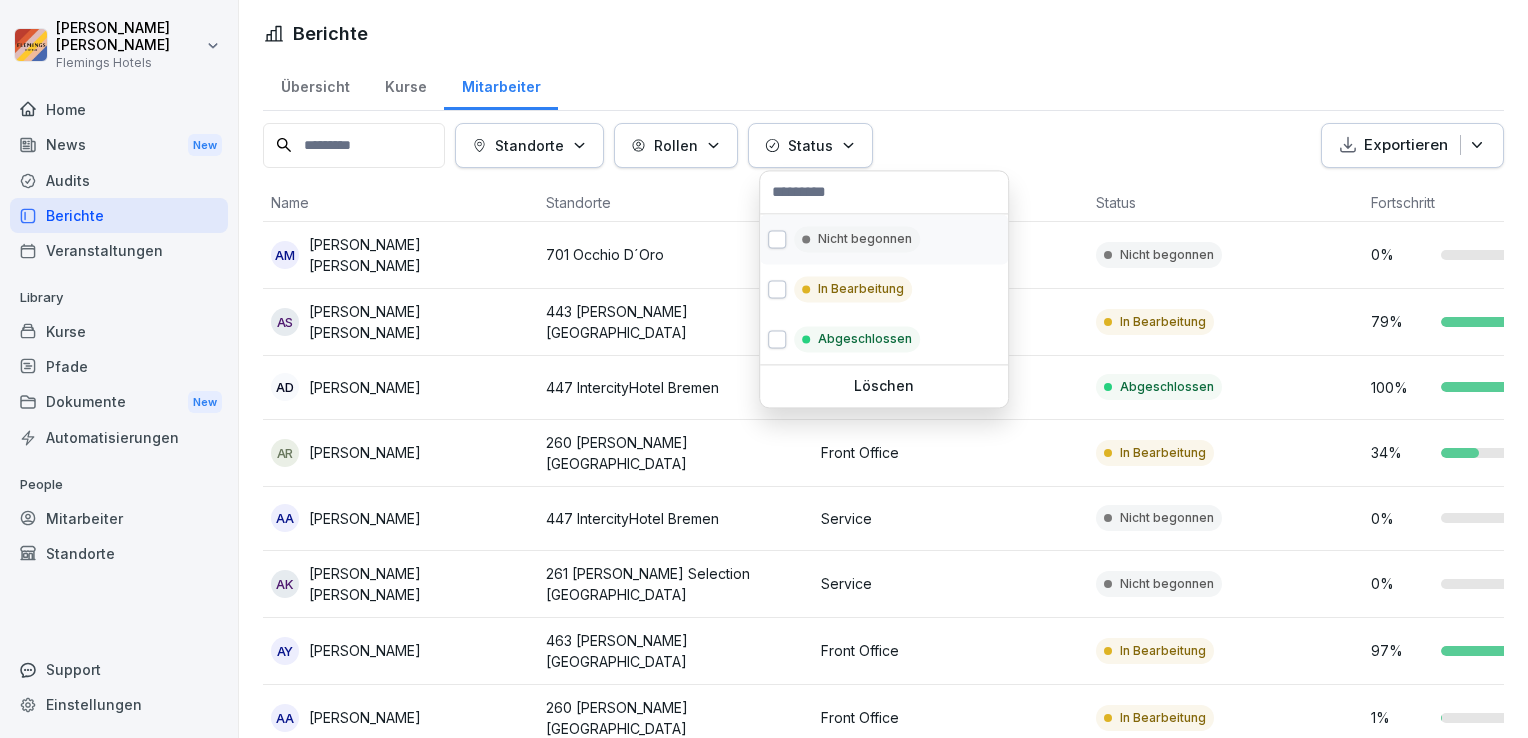 click on "Nicht begonnen" at bounding box center [865, 239] 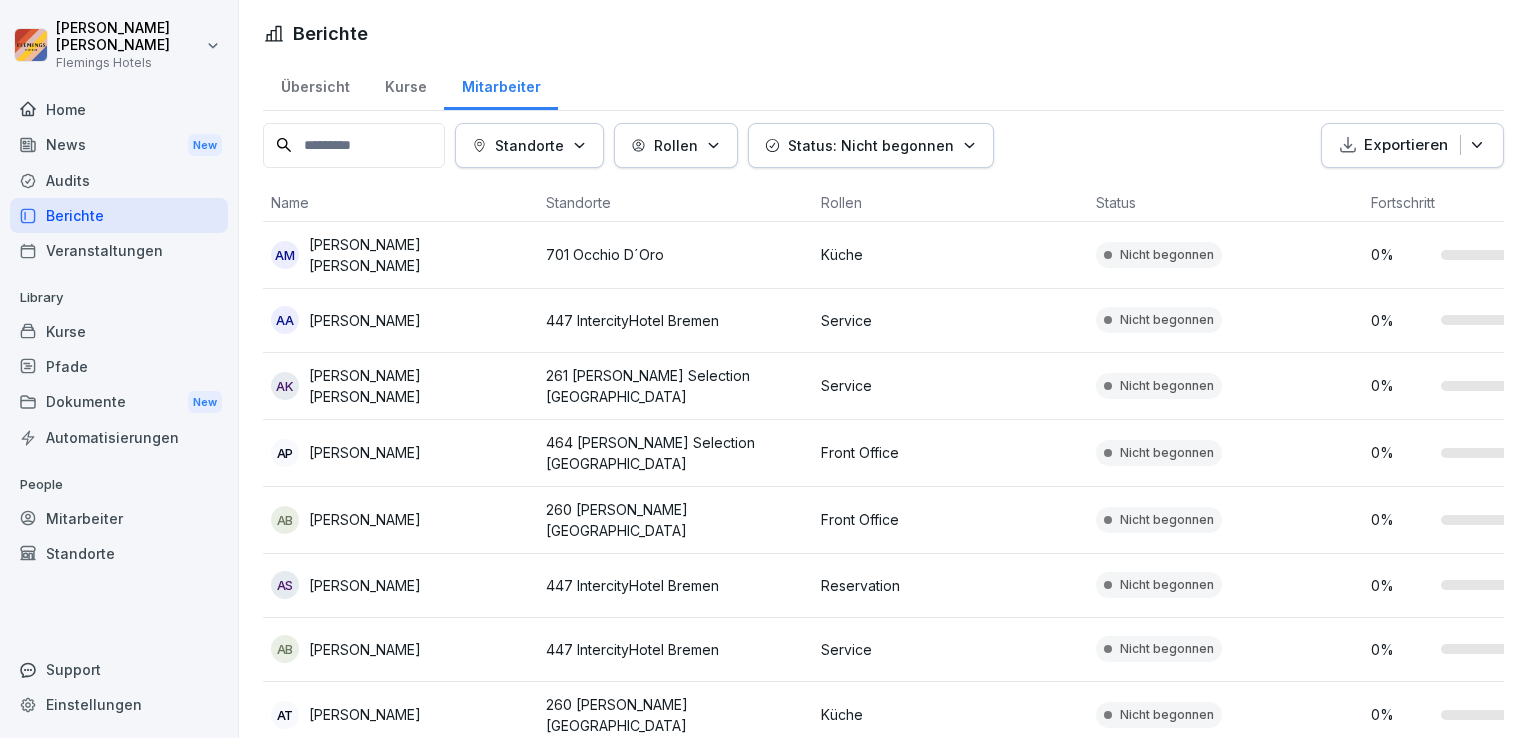 click on "[PERSON_NAME] [PERSON_NAME] Hotels Home News New Audits Berichte Veranstaltungen Library Kurse Pfade Dokumente New Automatisierungen People Mitarbeiter Standorte Support Einstellungen Berichte Übersicht Kurse Mitarbeiter Standorte Rollen Status: Nicht begonnen Exportieren Name Standorte Rollen Status Fortschritt AM [PERSON_NAME] [PERSON_NAME] 701 Occhio D´Oro Küche Nicht begonnen 0 % [PERSON_NAME] 447 IntercityHotel Bremen Service Nicht begonnen 0 % AK [PERSON_NAME] [PERSON_NAME] 261 [PERSON_NAME] Selection Hotel [GEOGRAPHIC_DATA]-City Service Nicht begonnen 0 % AP [PERSON_NAME] 464 [PERSON_NAME] Selection Hotel [GEOGRAPHIC_DATA] Front Office Nicht begonnen 0 % [PERSON_NAME] [PERSON_NAME] [GEOGRAPHIC_DATA][PERSON_NAME]-Stadthalle Front Office Nicht begonnen 0 % AS [PERSON_NAME] 447 IntercityHotel [GEOGRAPHIC_DATA] Nicht begonnen 0 % AB [PERSON_NAME] 447 IntercityHotel Bremen Service Nicht begonnen 0 % AT Alisan TOLUAY 260 [PERSON_NAME][GEOGRAPHIC_DATA] [GEOGRAPHIC_DATA]-[GEOGRAPHIC_DATA] Nicht begonnen 0 % AM [PERSON_NAME] 261 [PERSON_NAME] Selection Hotel [GEOGRAPHIC_DATA]-City 0 % AC 0 %" at bounding box center [764, 369] 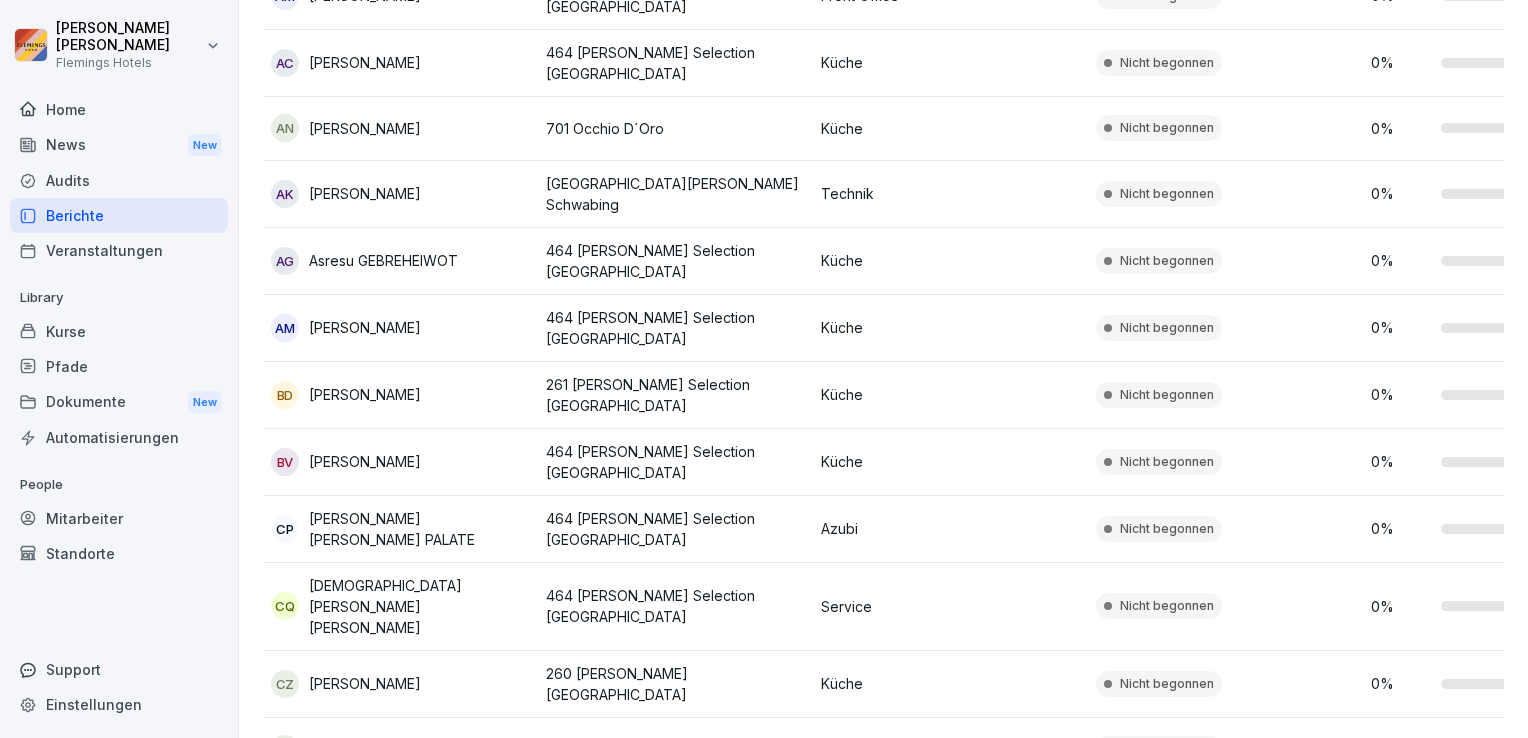 scroll, scrollTop: 0, scrollLeft: 0, axis: both 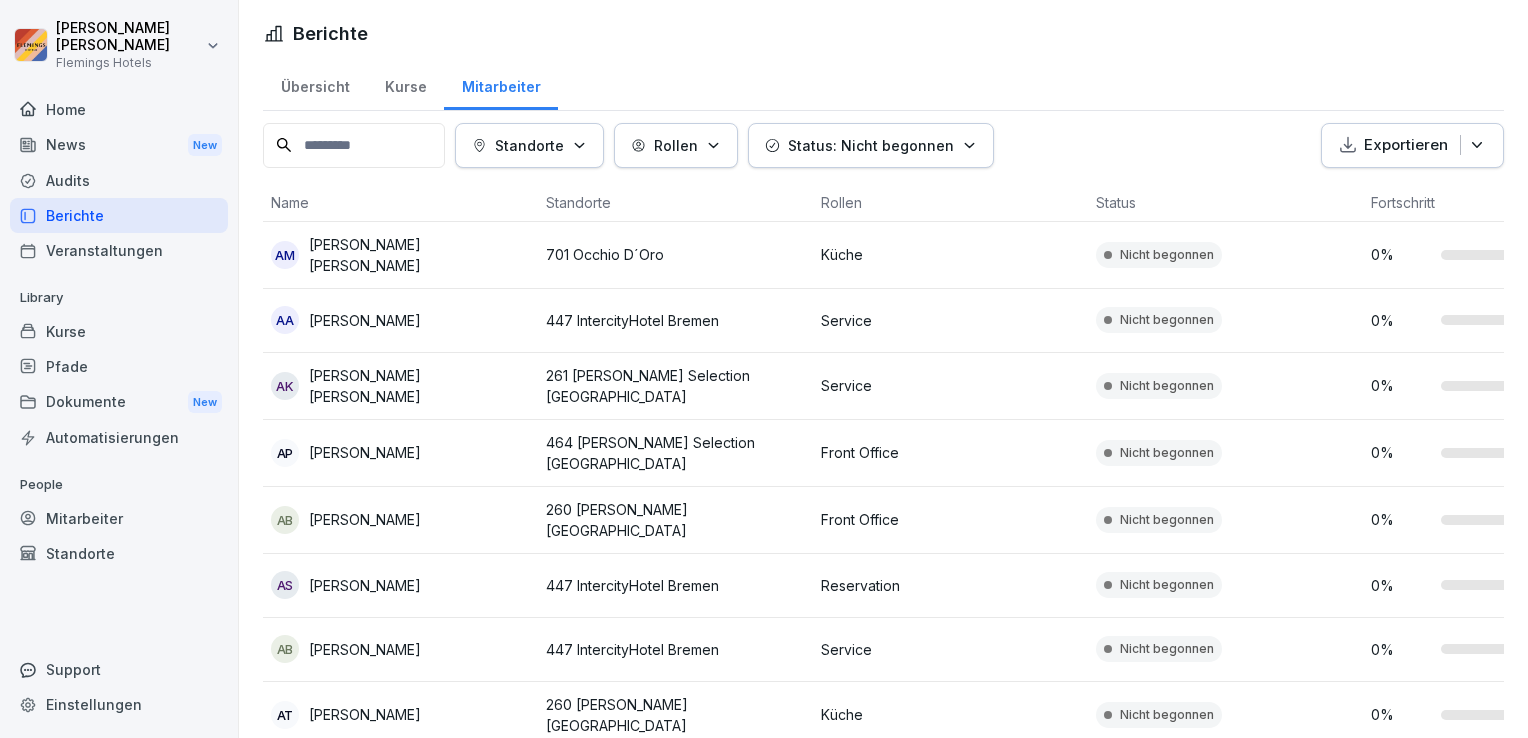 click on "Status: Nicht begonnen" at bounding box center (871, 145) 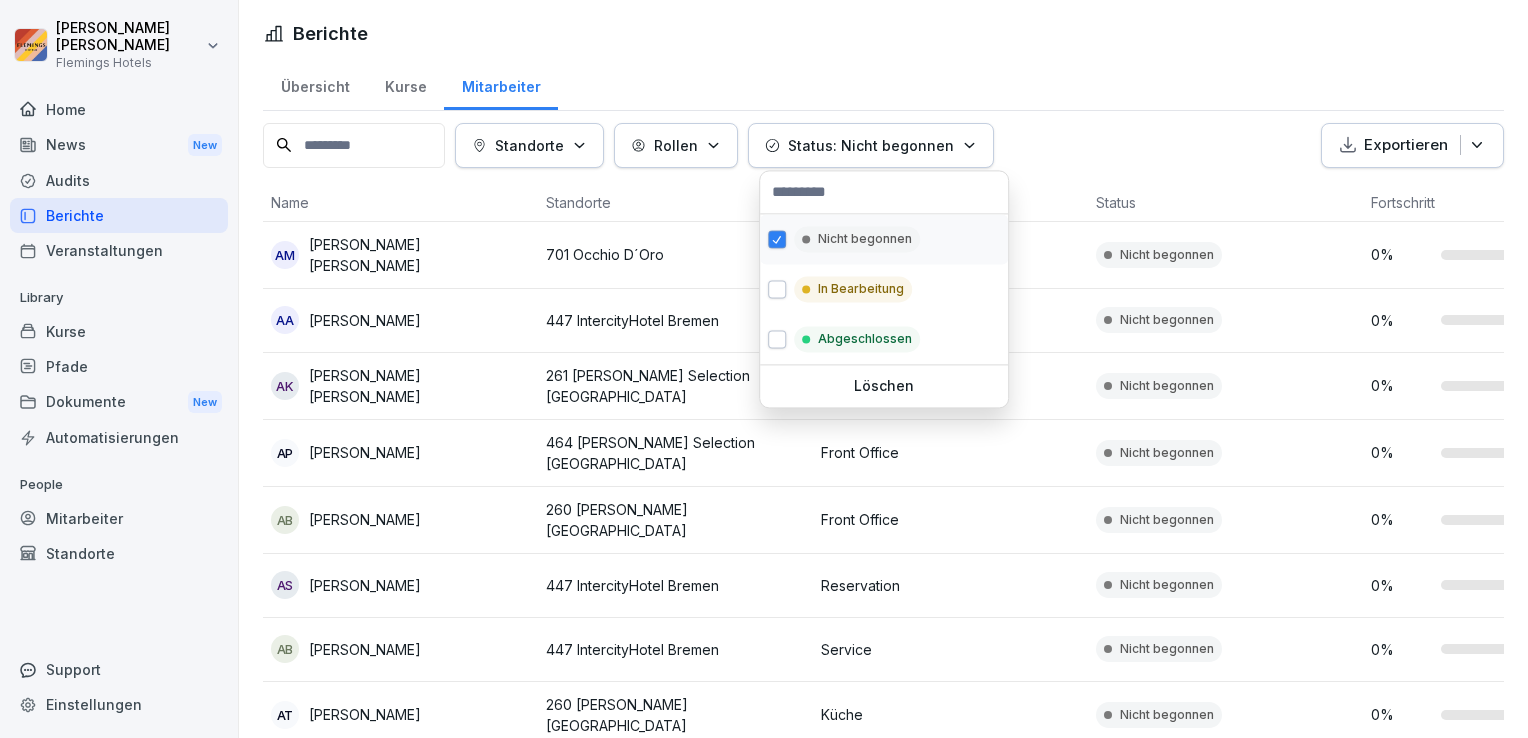 click on "Nicht begonnen" at bounding box center [884, 239] 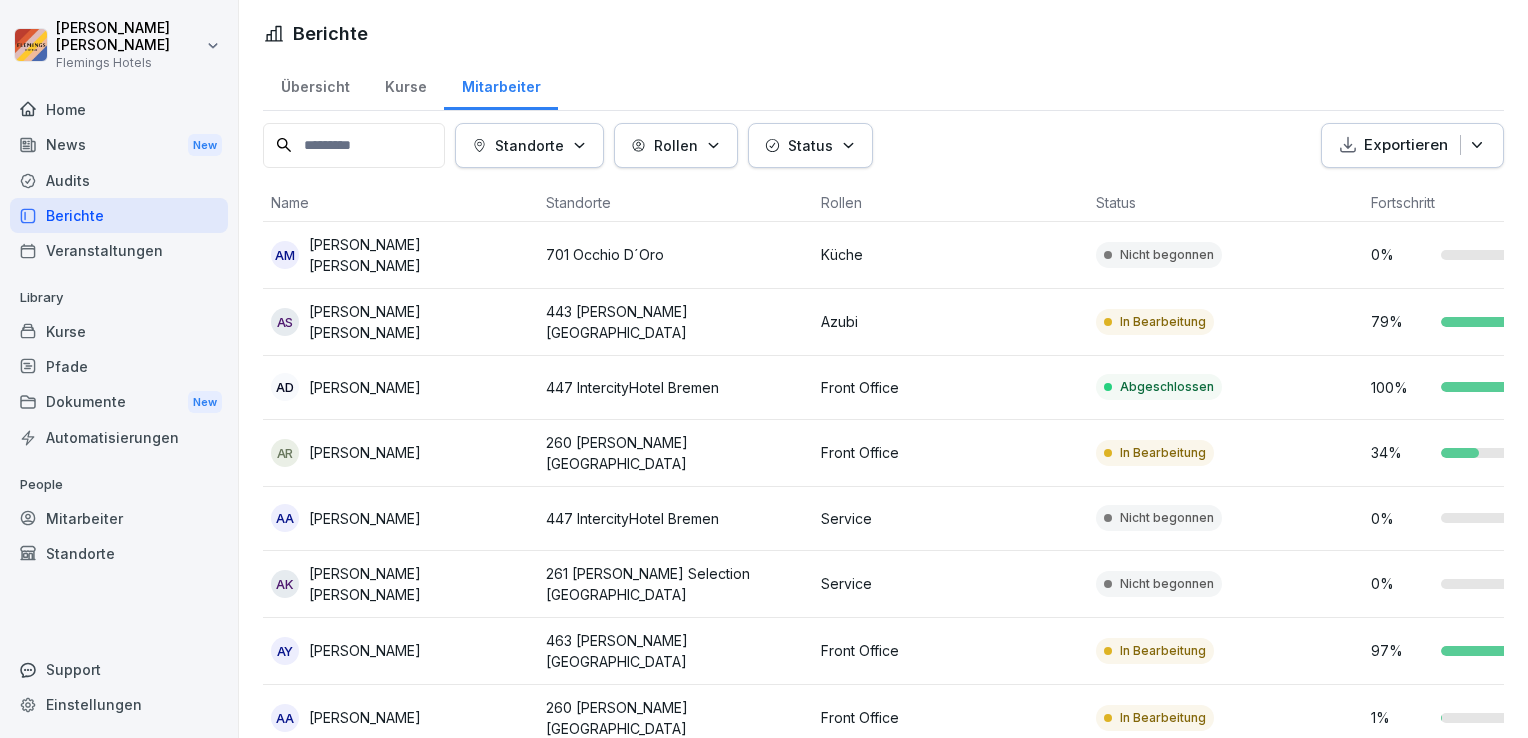click on "[PERSON_NAME] [PERSON_NAME] Hotels Home News New Audits Berichte Veranstaltungen Library Kurse Pfade Dokumente New Automatisierungen People Mitarbeiter Standorte Support Einstellungen Berichte Übersicht Kurse Mitarbeiter Standorte Rollen Status Exportieren Name Standorte Rollen Status Fortschritt AM [PERSON_NAME] [PERSON_NAME] 701 Occhio D´Oro Küche Nicht begonnen 0 % AS [PERSON_NAME] [PERSON_NAME] 443 [PERSON_NAME] Hotel [GEOGRAPHIC_DATA] Azubi In Bearbeitung 79 % AD [PERSON_NAME] 447 IntercityHotel Bremen Front Office Abgeschlossen 100 % AR [PERSON_NAME] 260 [PERSON_NAME][GEOGRAPHIC_DATA] [GEOGRAPHIC_DATA]-Stadthalle Front Office In Bearbeitung 34 % [PERSON_NAME] 447 IntercityHotel Bremen Service Nicht begonnen 0 % AK [PERSON_NAME] [PERSON_NAME] 261 [PERSON_NAME] Selection Hotel [GEOGRAPHIC_DATA]-City Service Nicht begonnen 0 % AY [PERSON_NAME] [GEOGRAPHIC_DATA][PERSON_NAME] Front Office In Bearbeitung 97 % AA Alaiza [GEOGRAPHIC_DATA][PERSON_NAME] 260 [PERSON_NAME][GEOGRAPHIC_DATA] [GEOGRAPHIC_DATA]-Stadthalle Front Office In Bearbeitung 1 % AM [PERSON_NAME] 261 [PERSON_NAME] Selection Hotel [GEOGRAPHIC_DATA]-City 100 %" at bounding box center [764, 369] 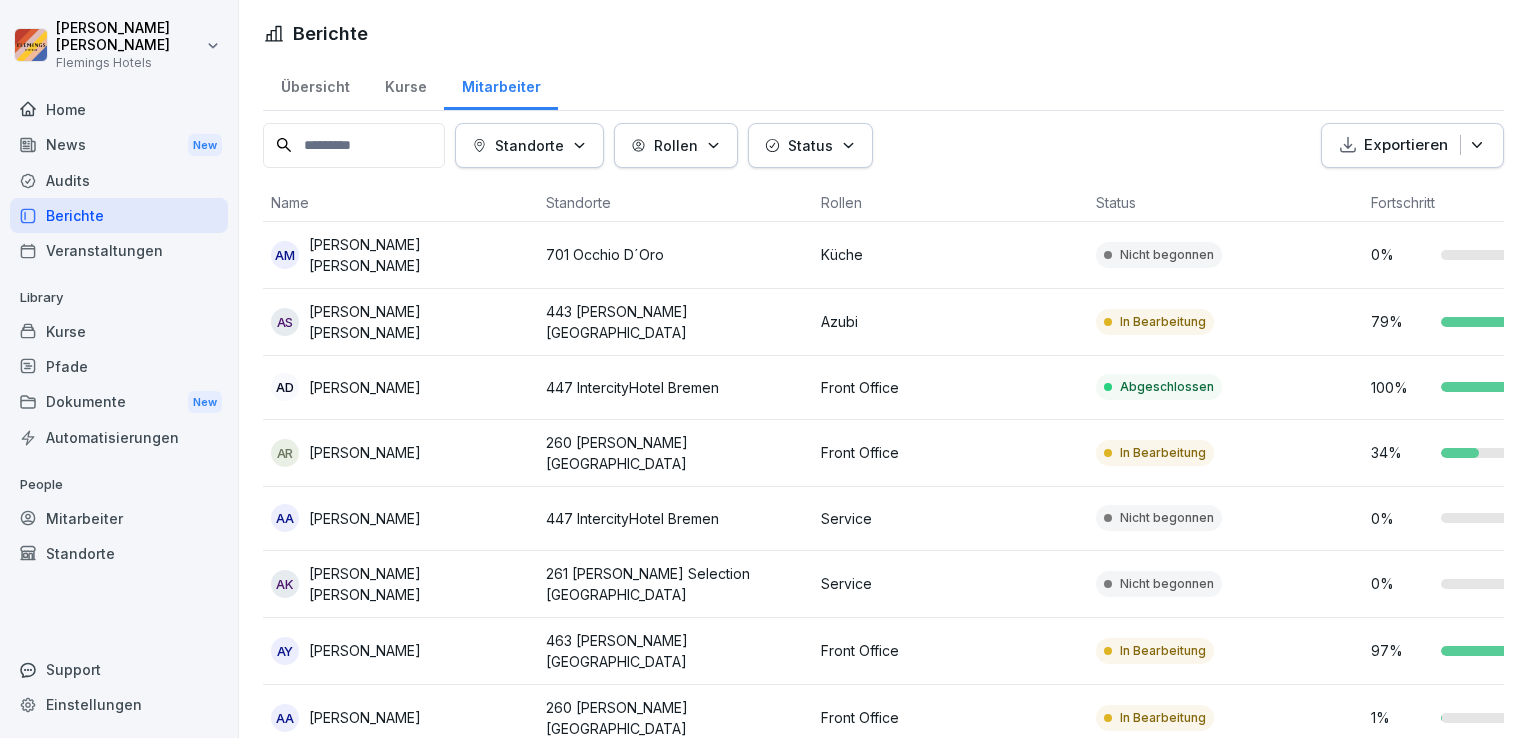 click on "Exportieren" at bounding box center (1412, 145) 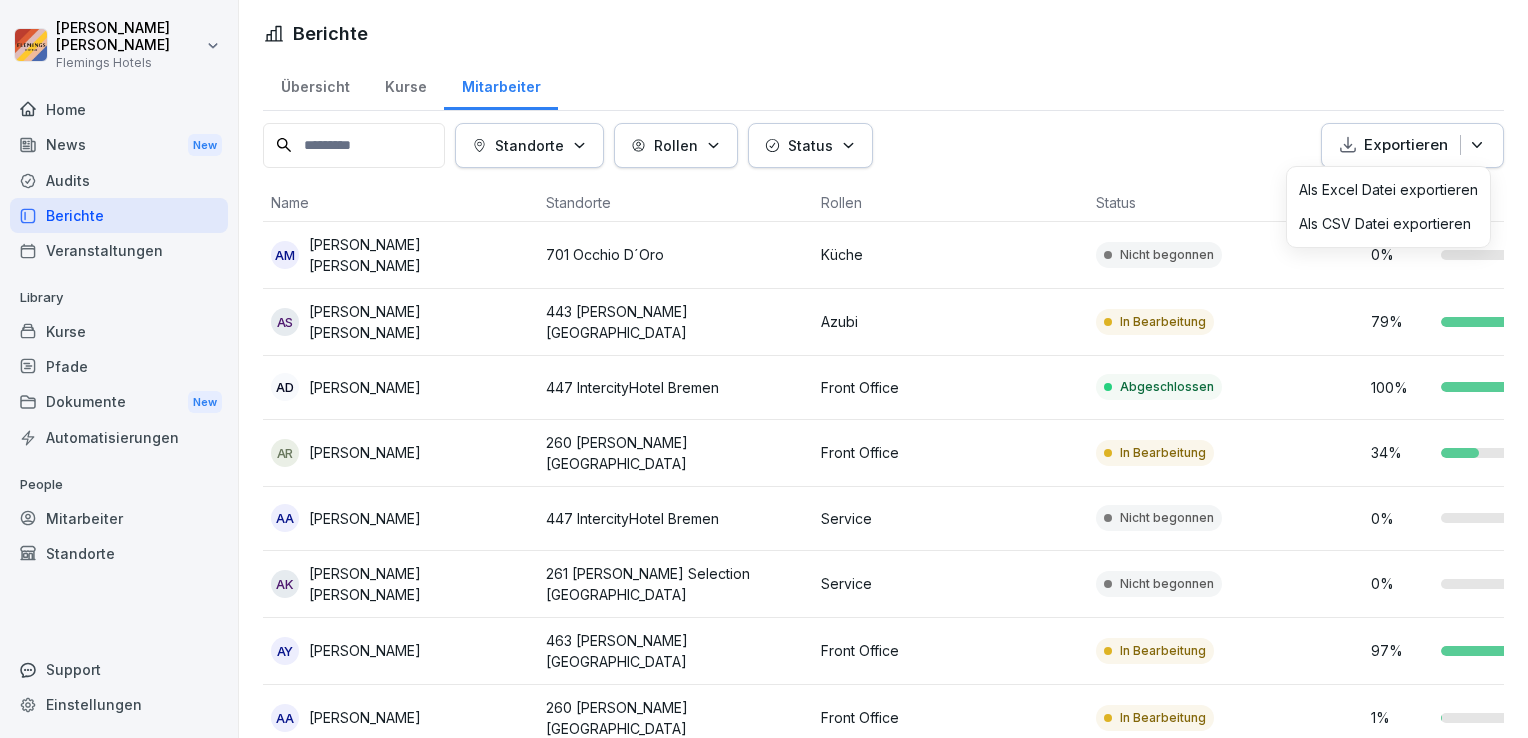 click on "Als Excel Datei exportieren" at bounding box center [1388, 190] 